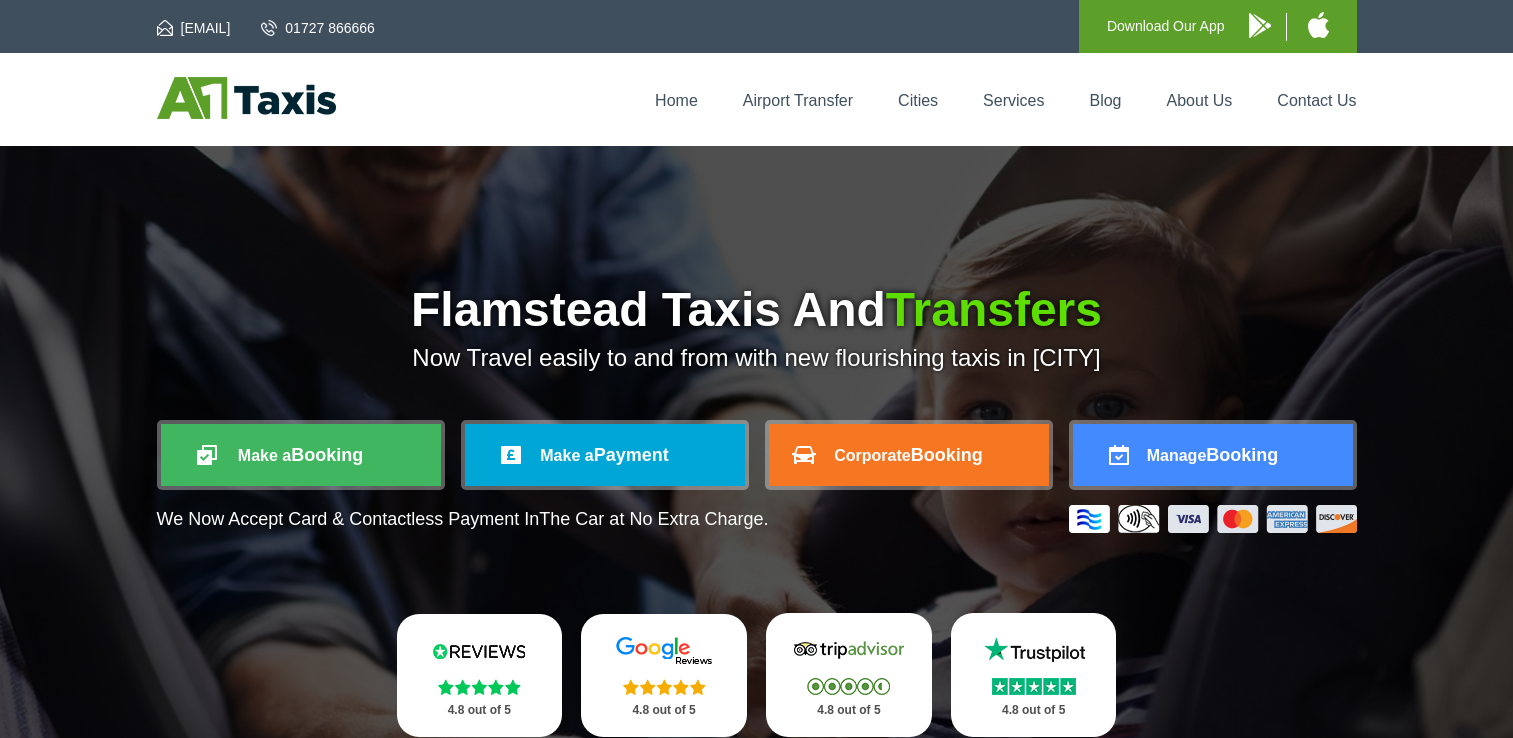 scroll, scrollTop: 0, scrollLeft: 0, axis: both 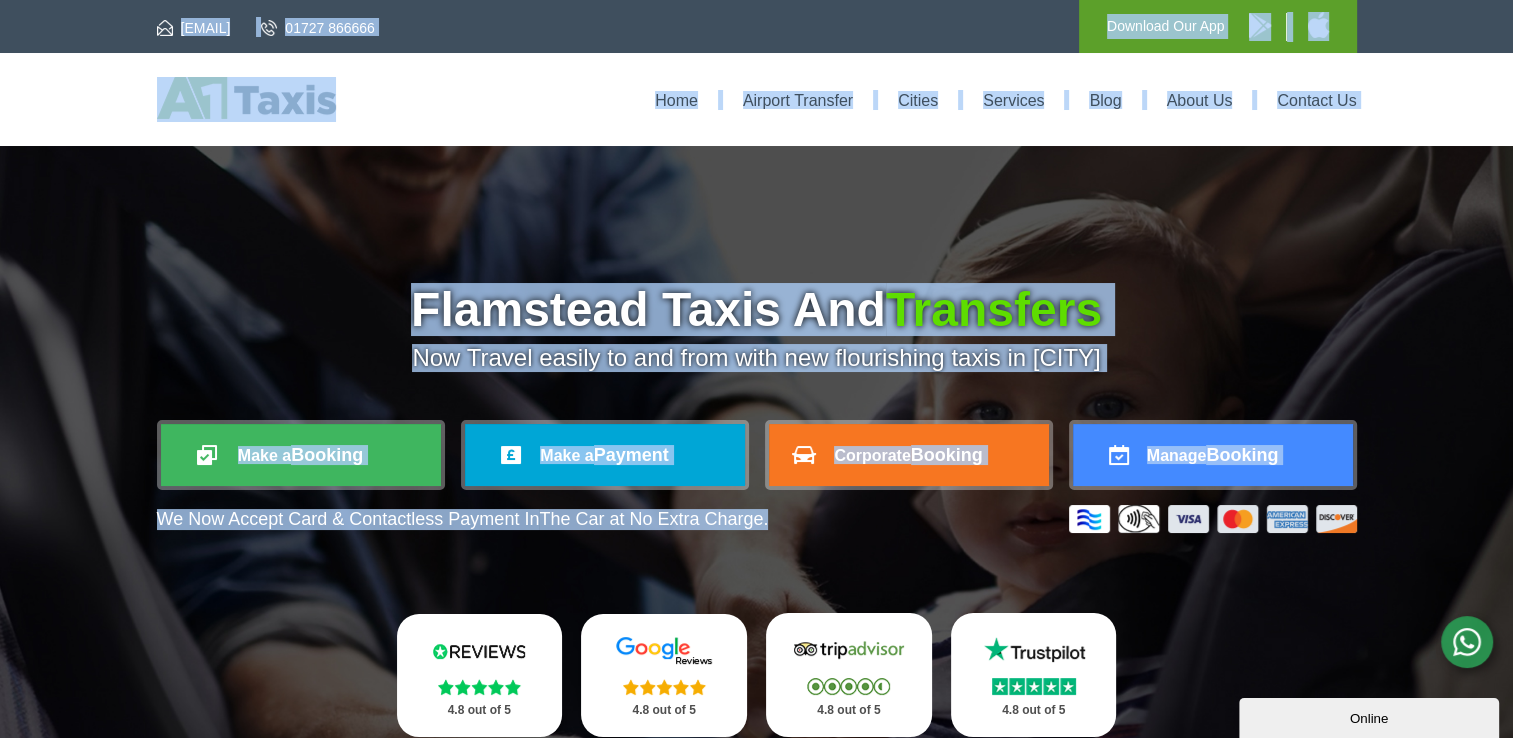 drag, startPoint x: 811, startPoint y: 494, endPoint x: 712, endPoint y: 516, distance: 101.414986 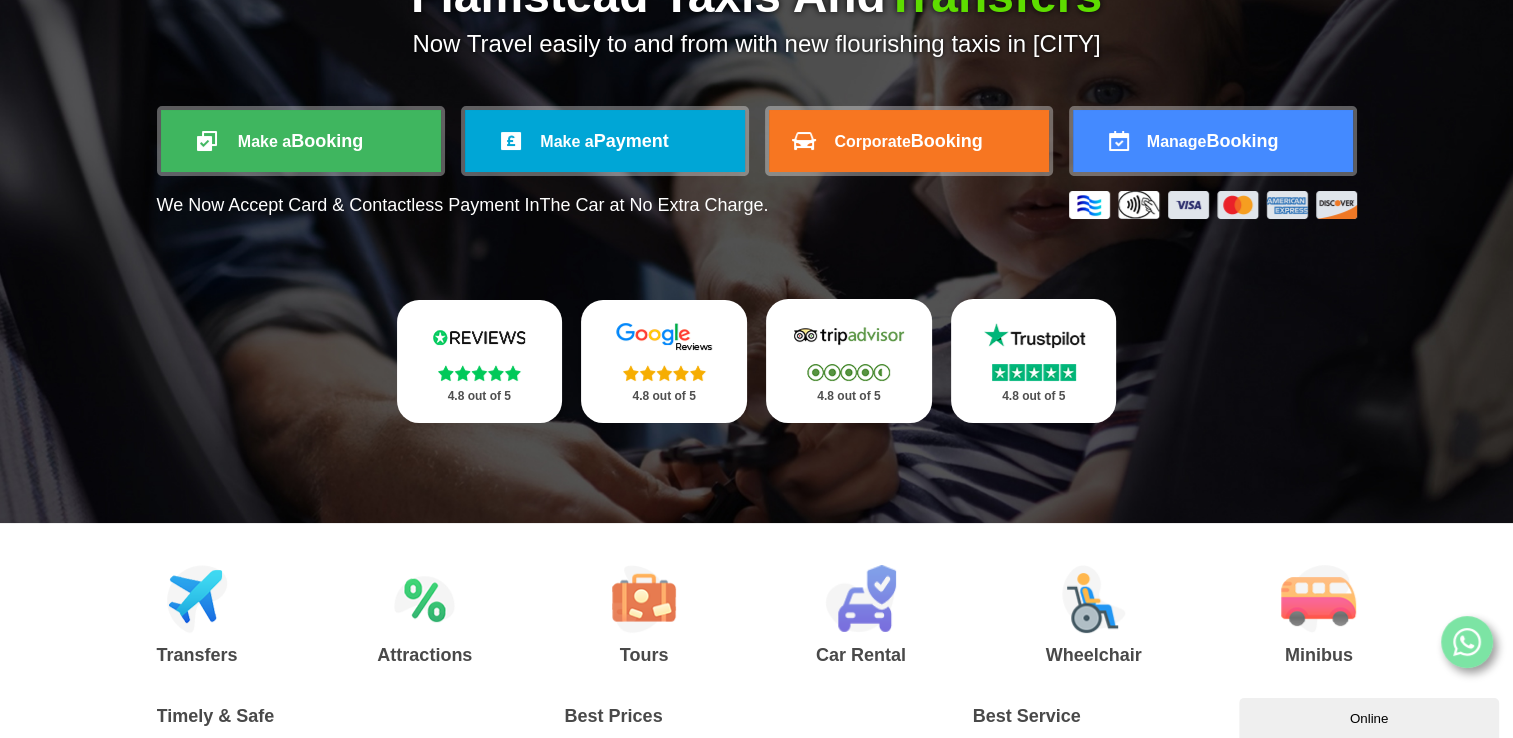 scroll, scrollTop: 310, scrollLeft: 0, axis: vertical 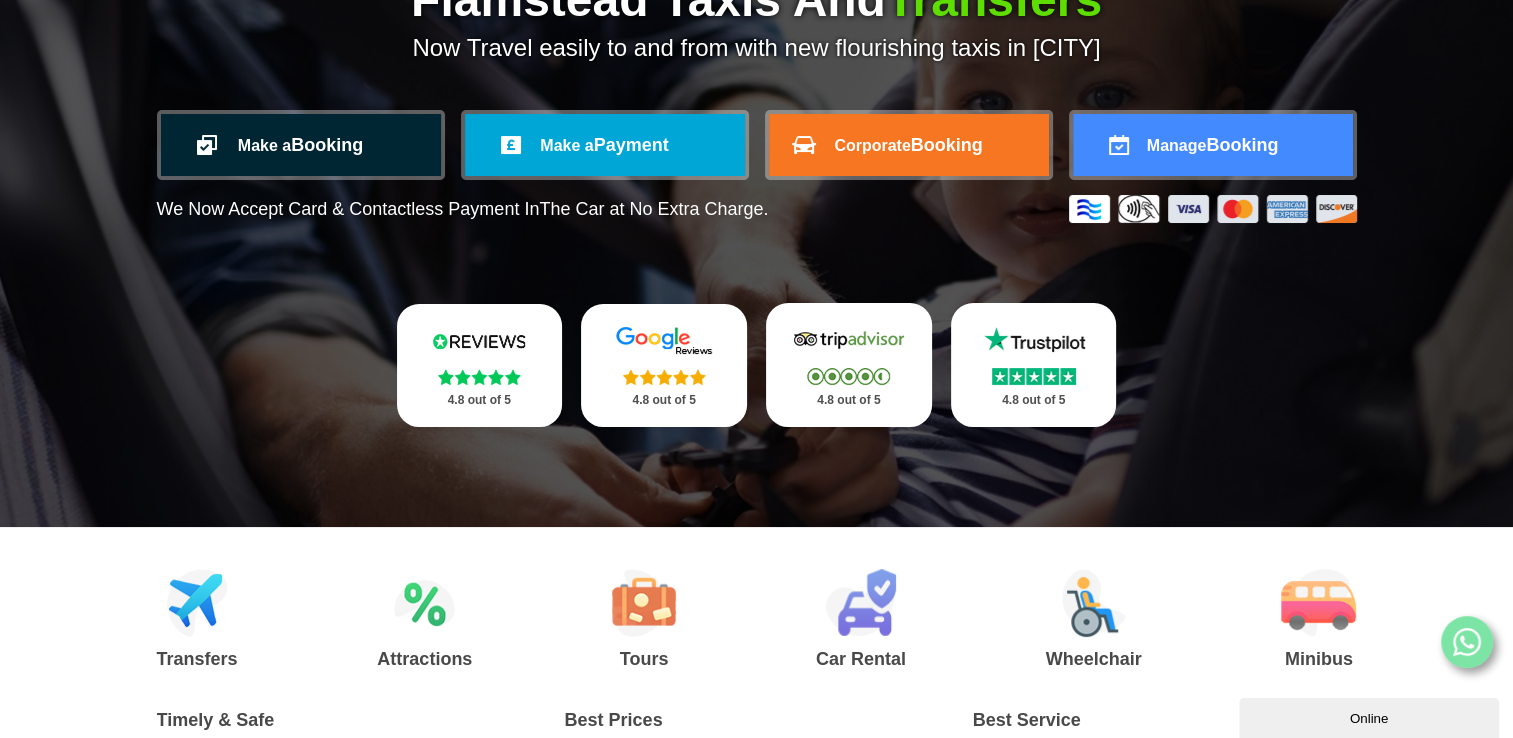 click on "Make a  Booking" at bounding box center (301, 145) 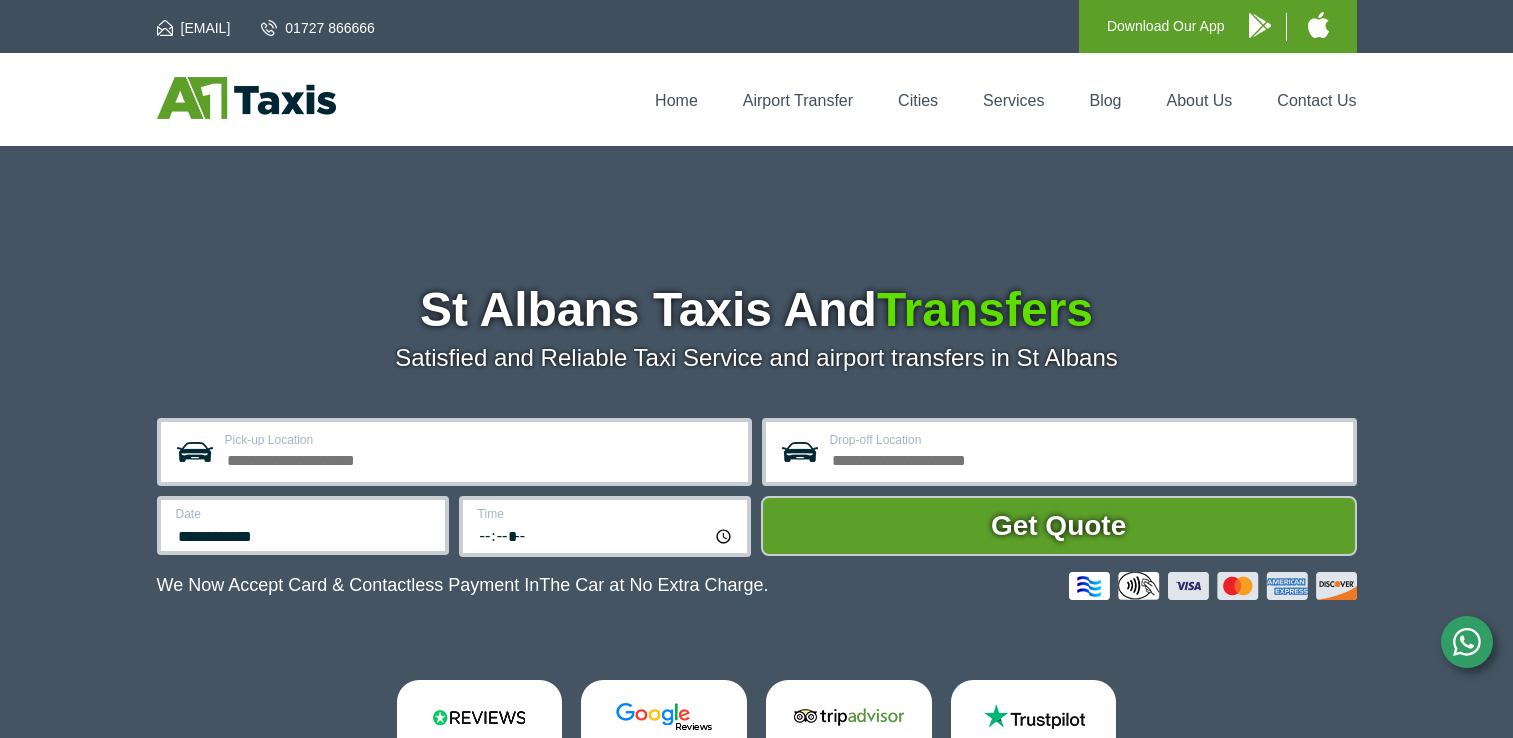 scroll, scrollTop: 0, scrollLeft: 0, axis: both 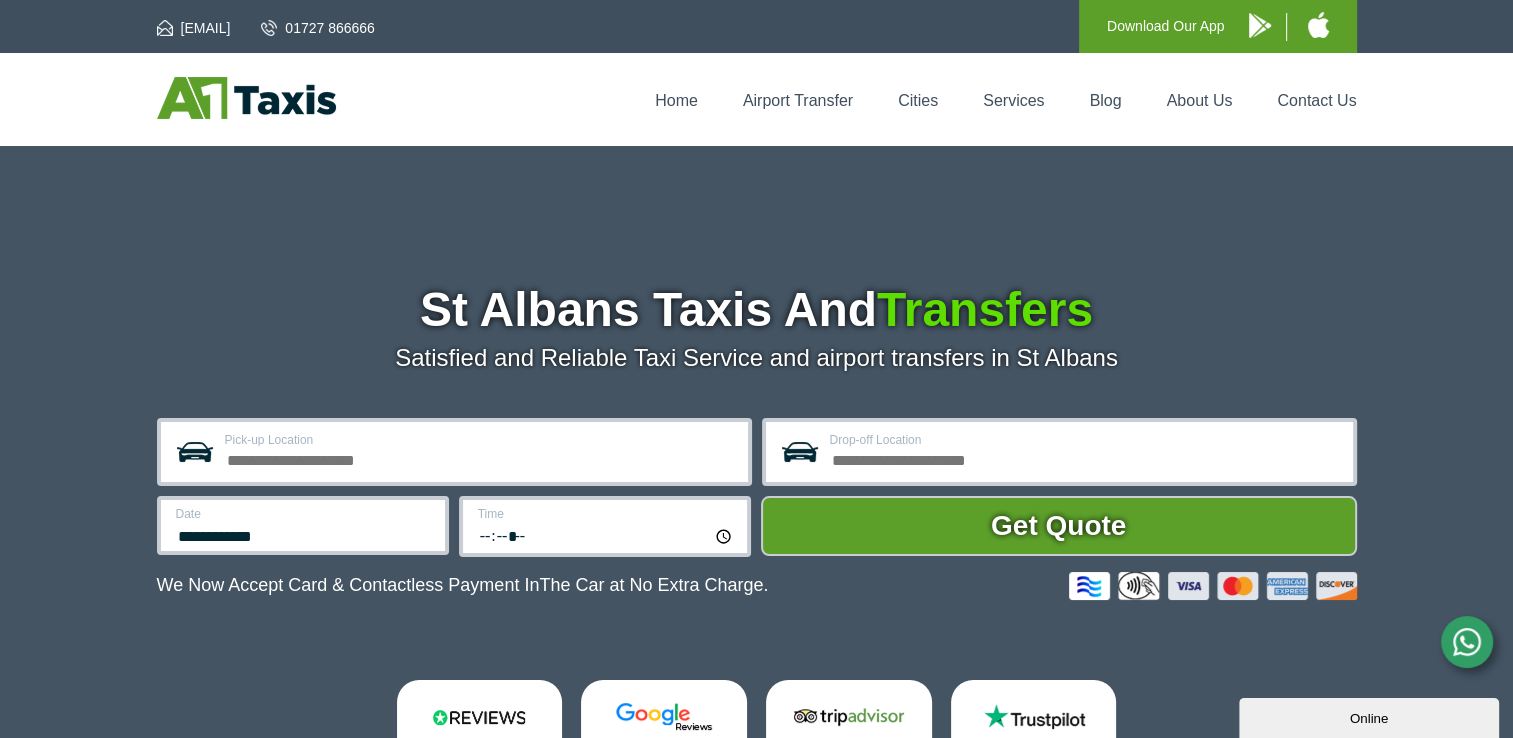 click on "*****" at bounding box center [606, 535] 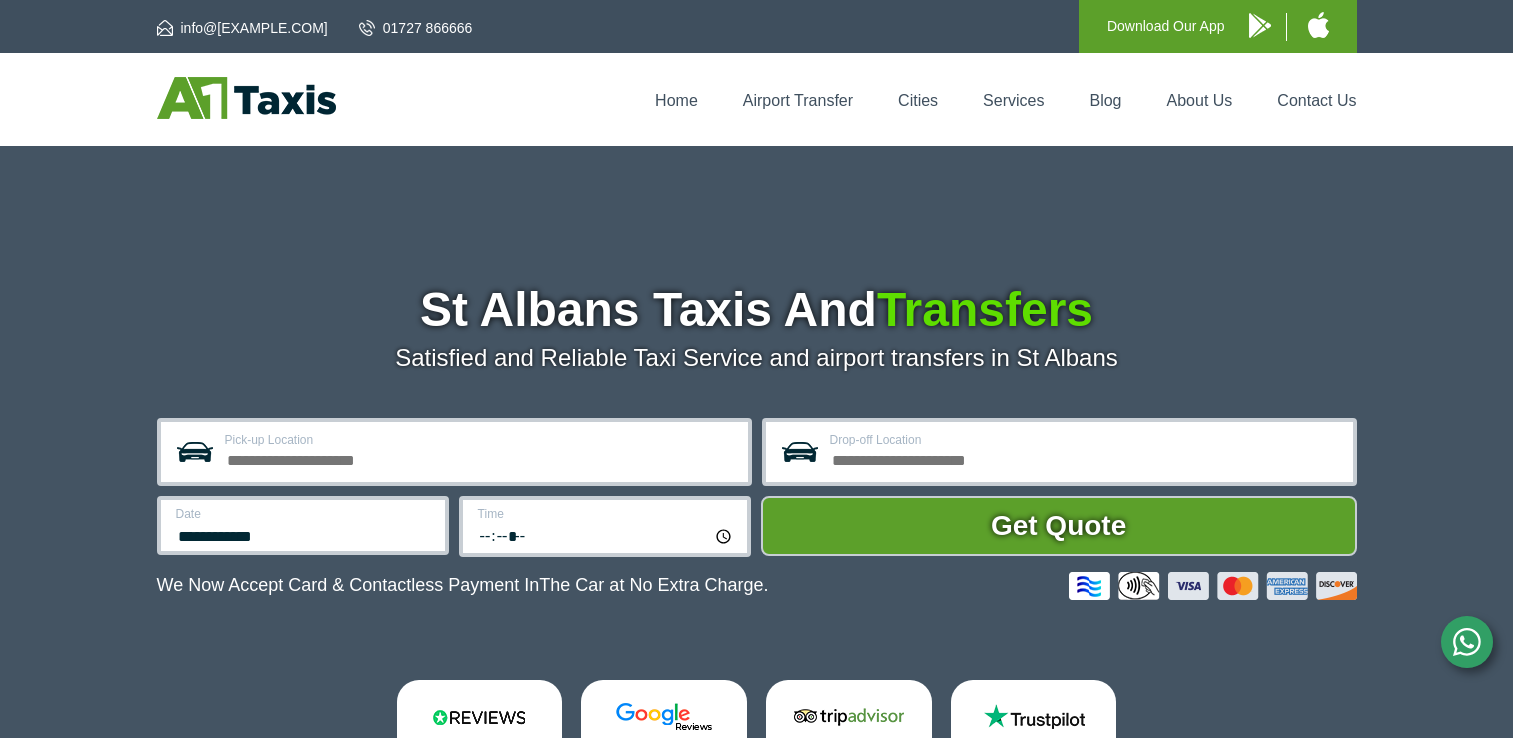 scroll, scrollTop: 0, scrollLeft: 0, axis: both 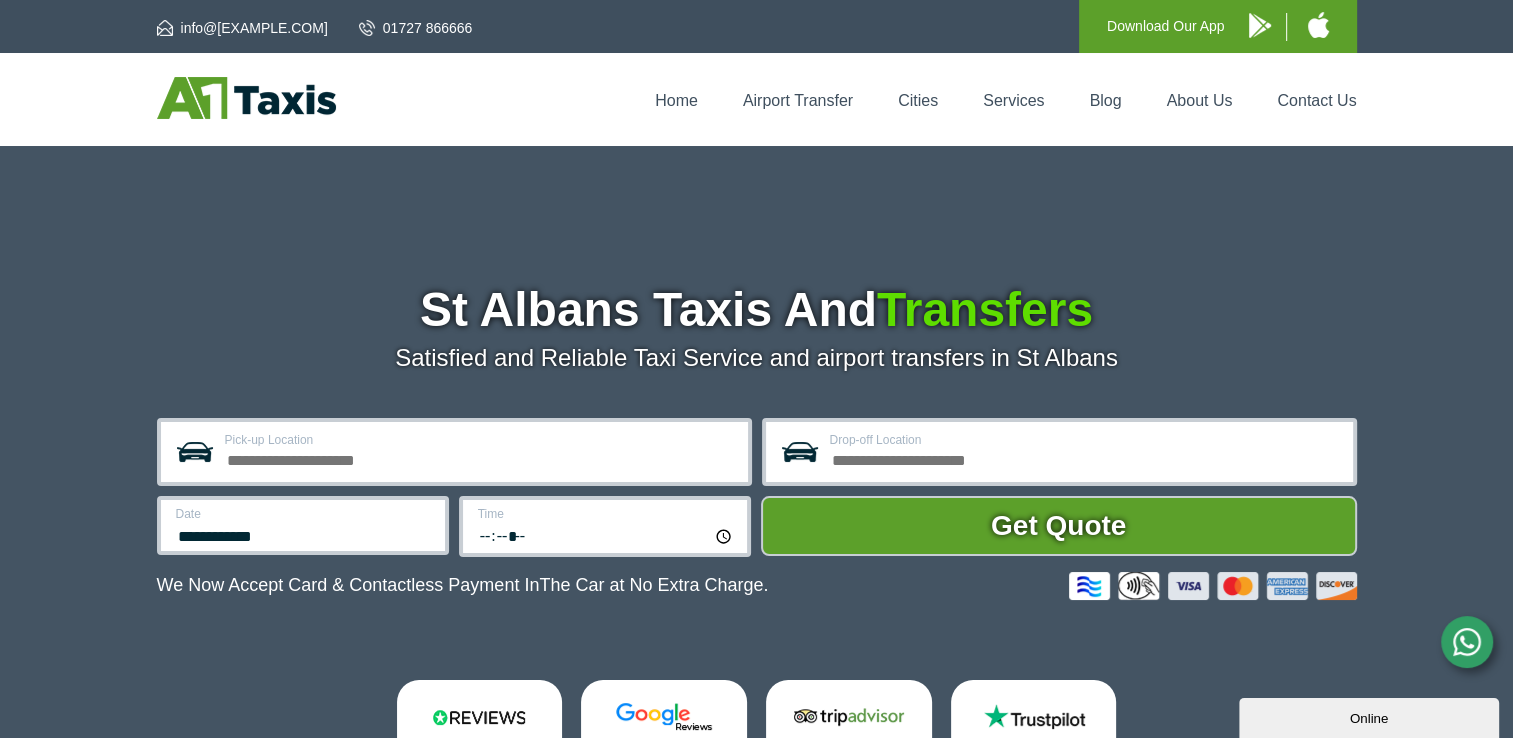 click on "*****" at bounding box center (606, 535) 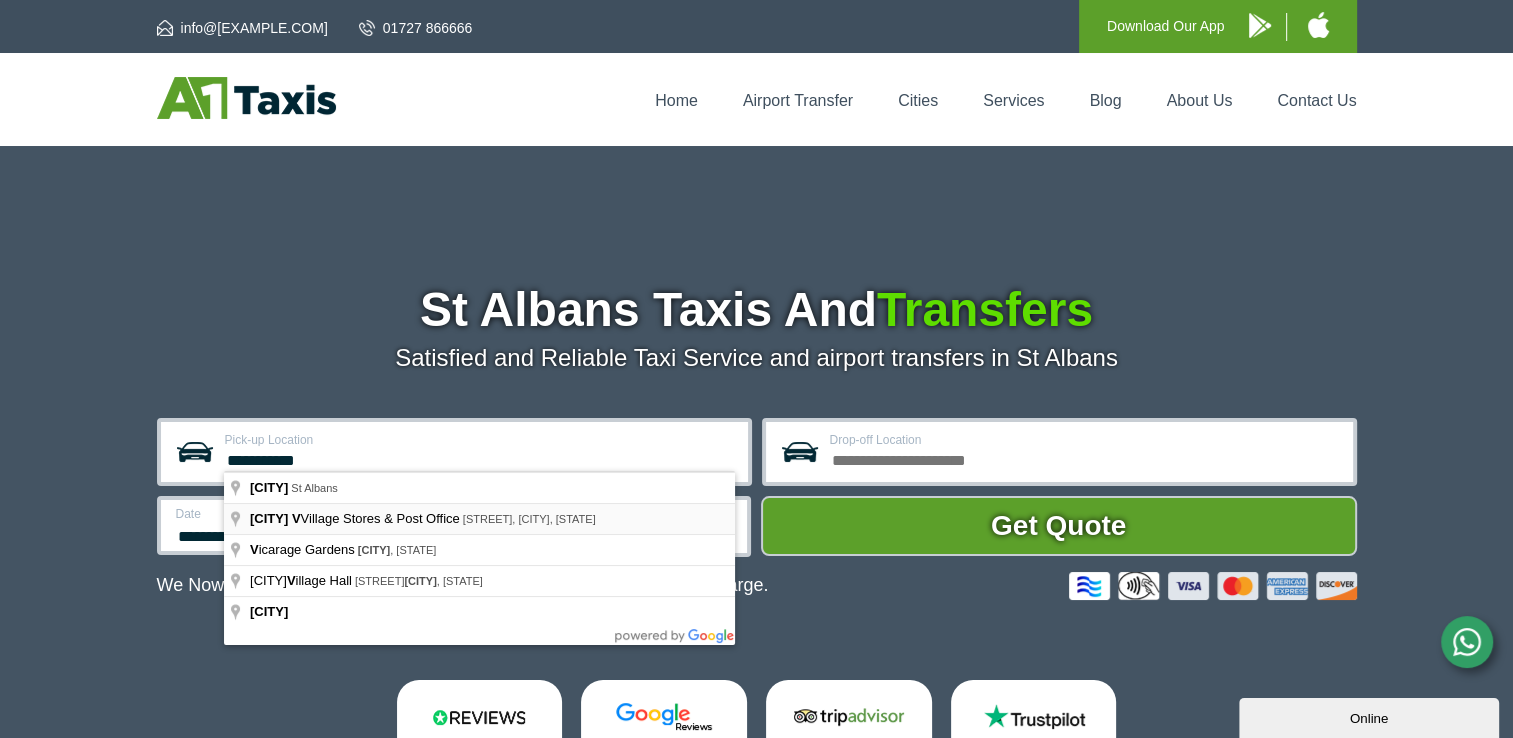 type on "**********" 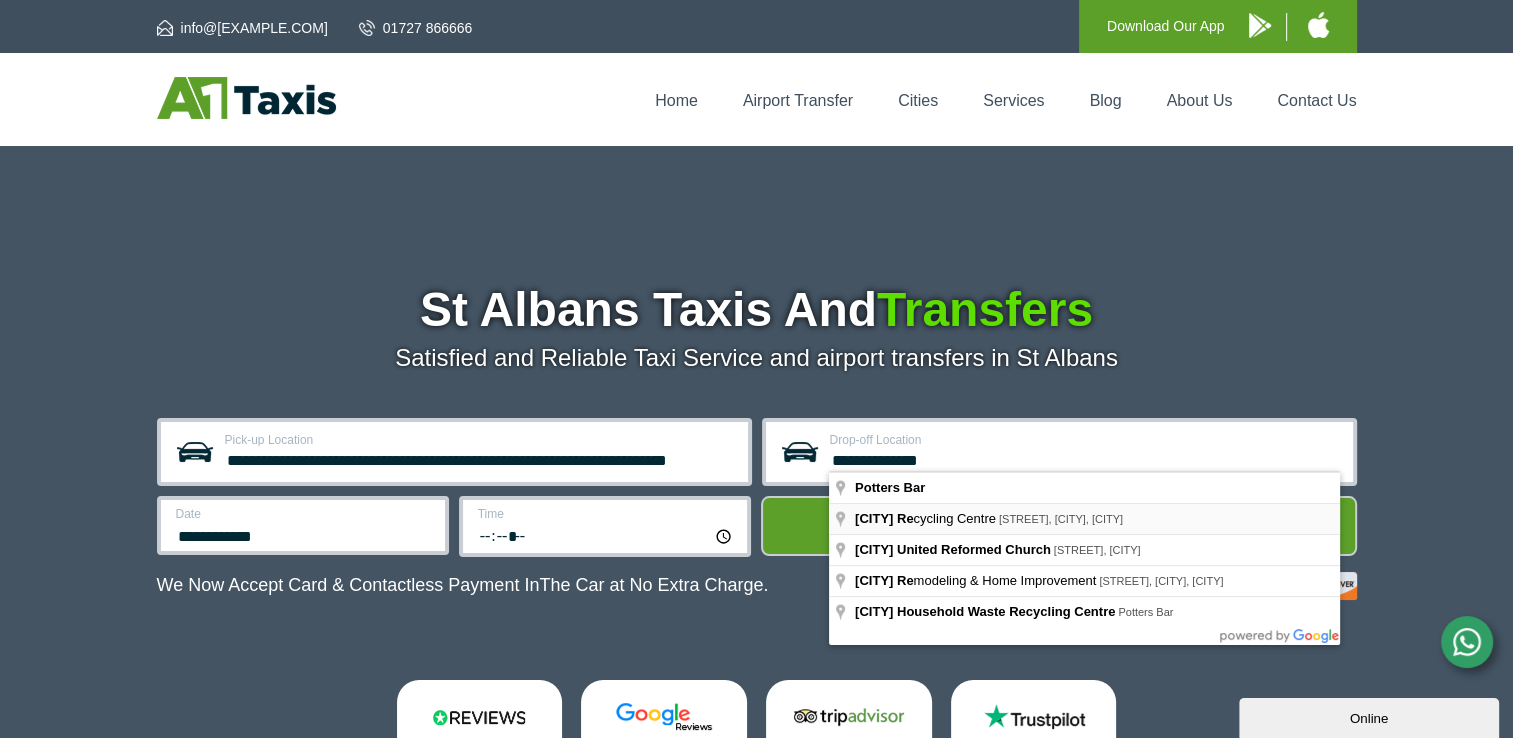 type on "**********" 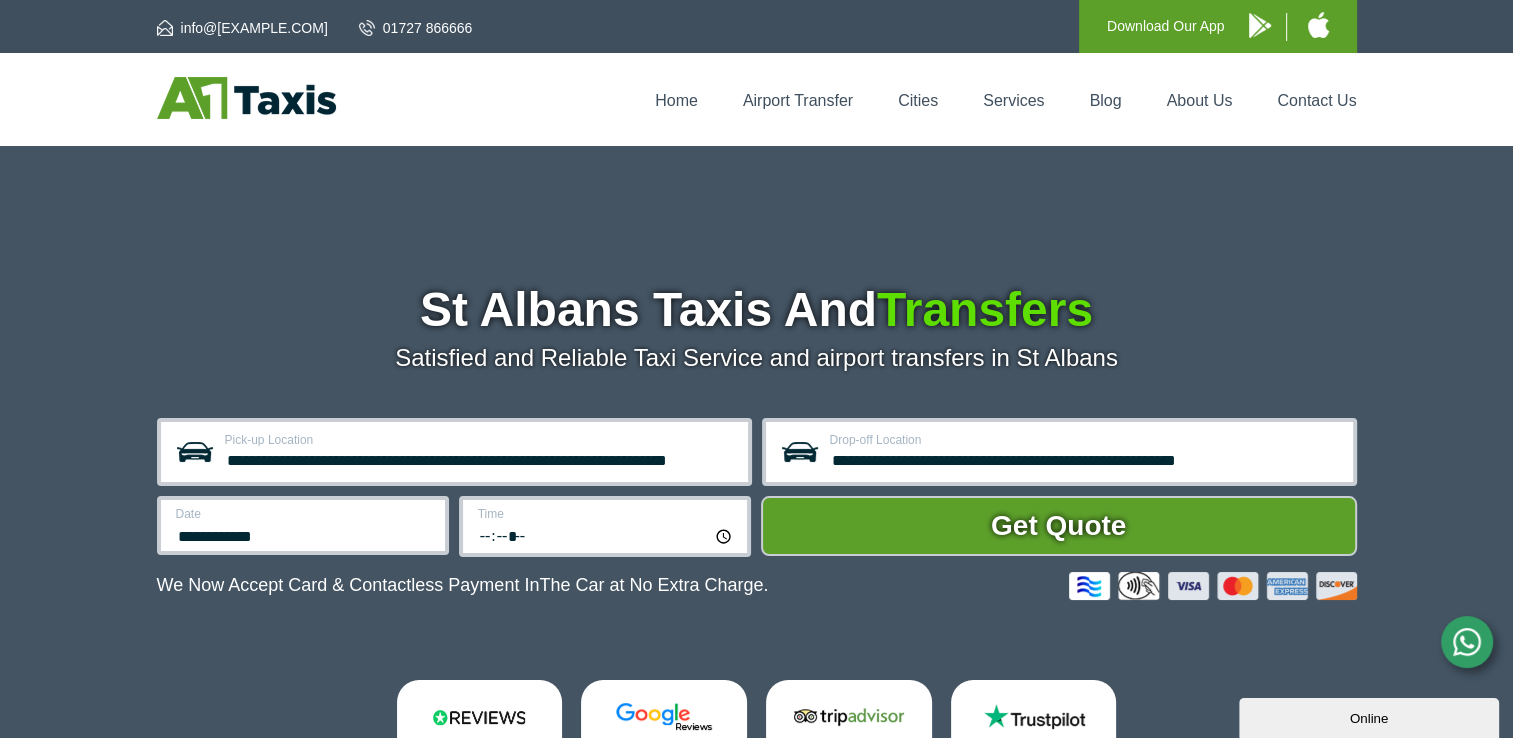 click on "Get Quote" at bounding box center [1059, 526] 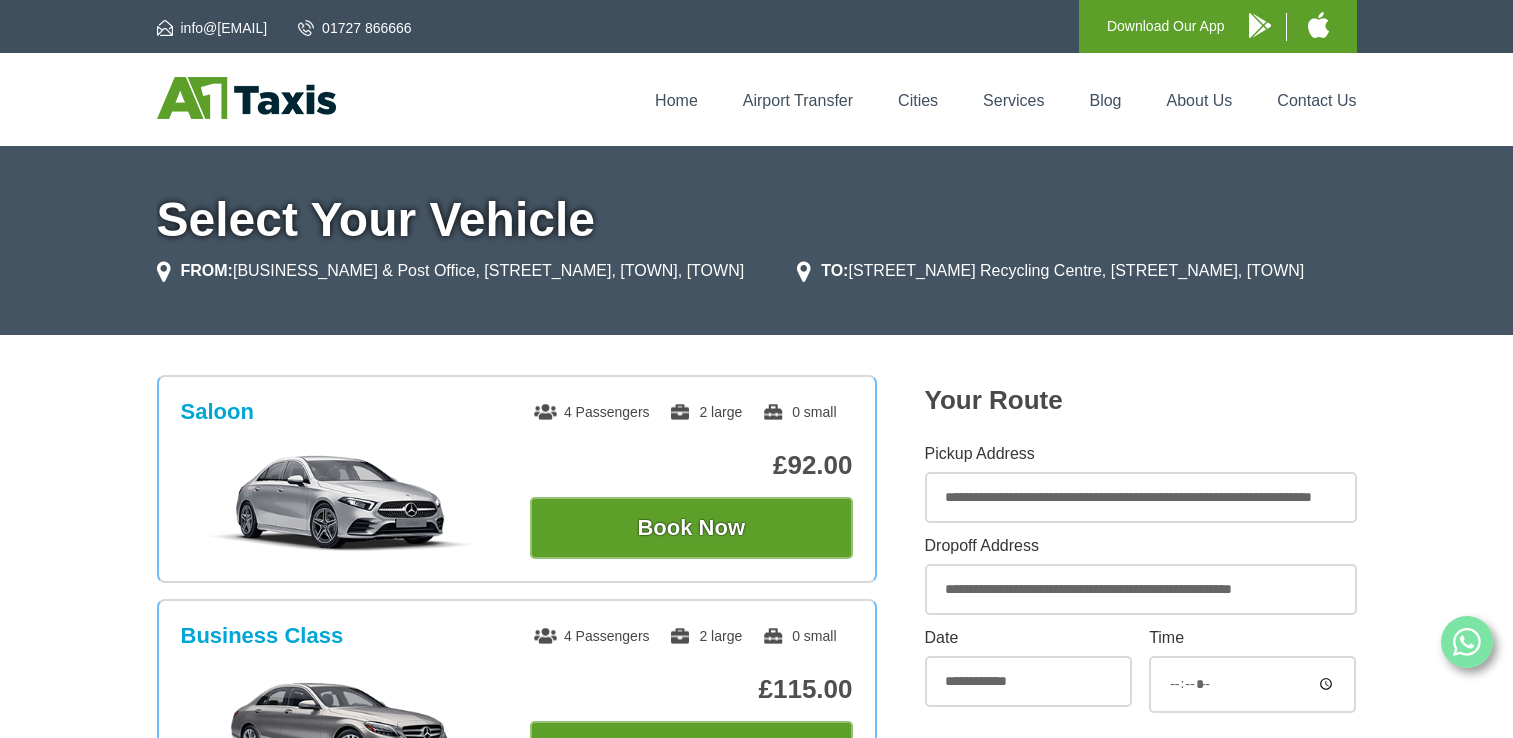 scroll, scrollTop: 0, scrollLeft: 0, axis: both 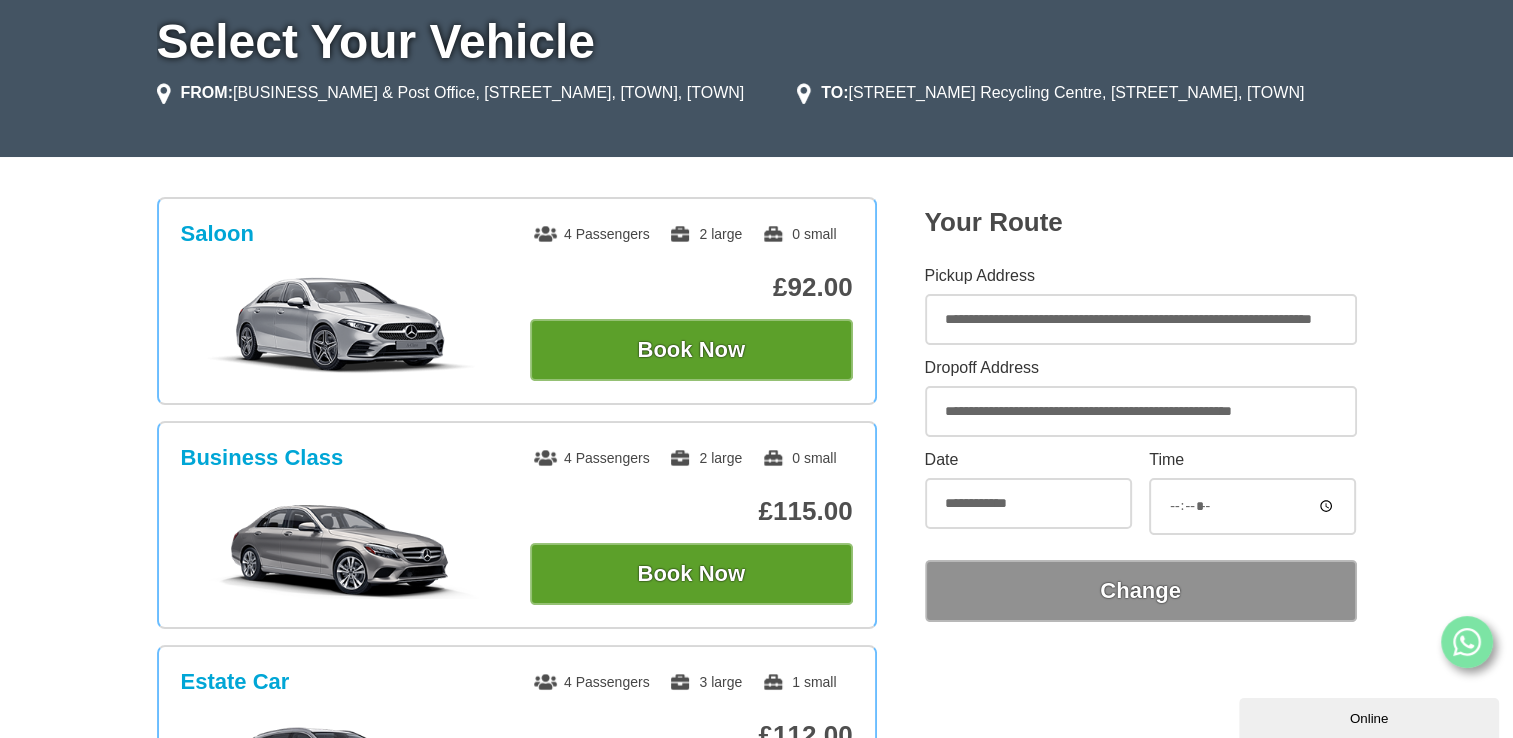 click at bounding box center [1467, 642] 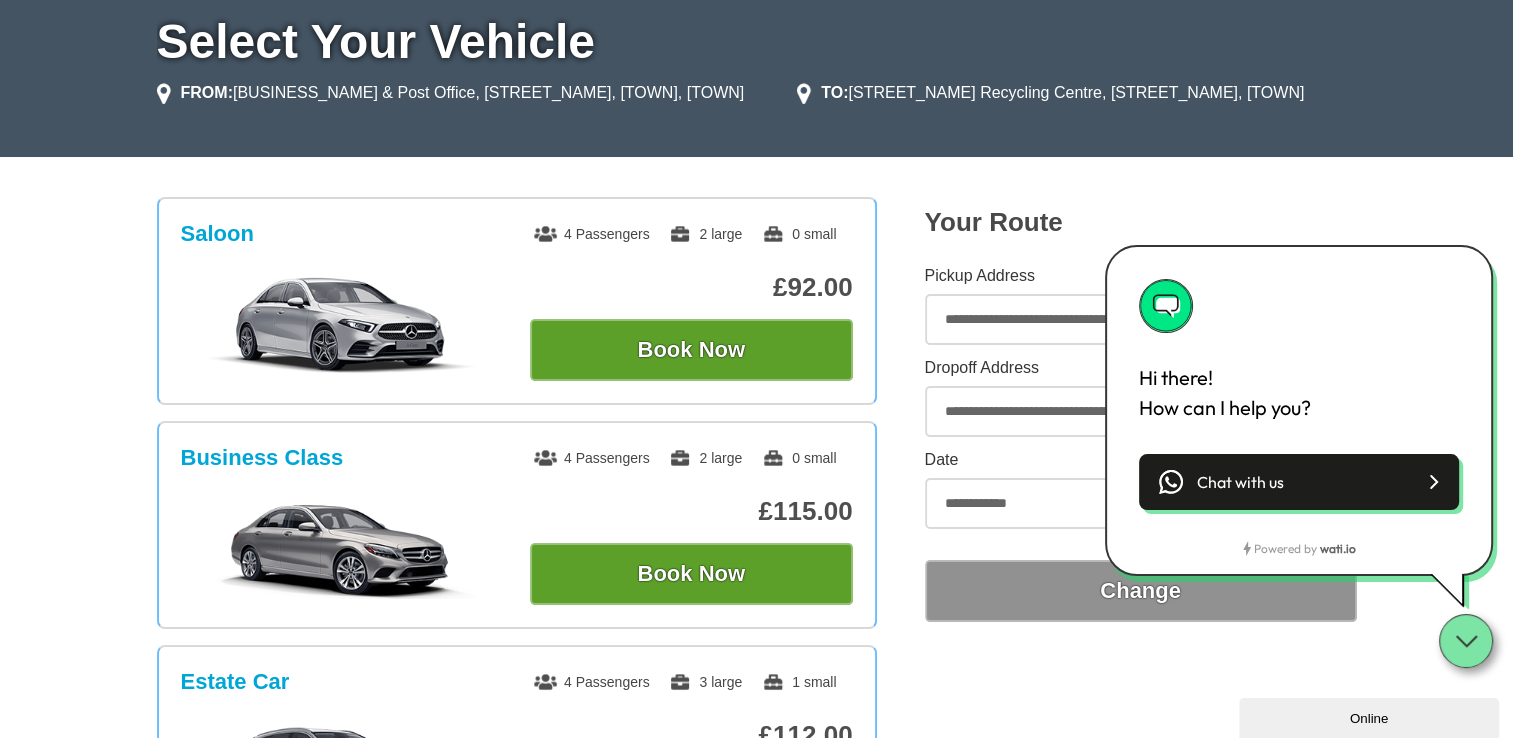 click on "Chat with us" at bounding box center [1299, 482] 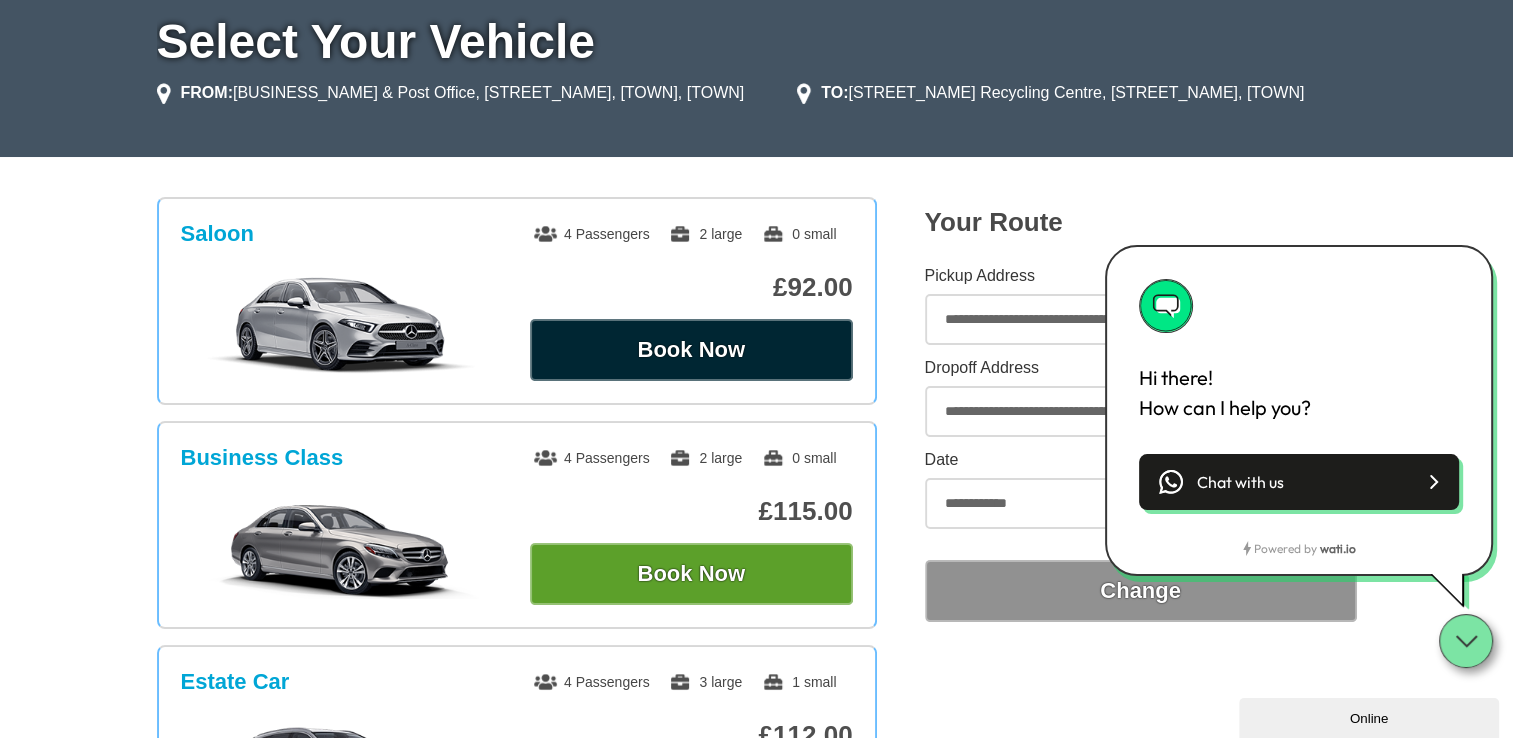 click on "Book Now" at bounding box center [691, 350] 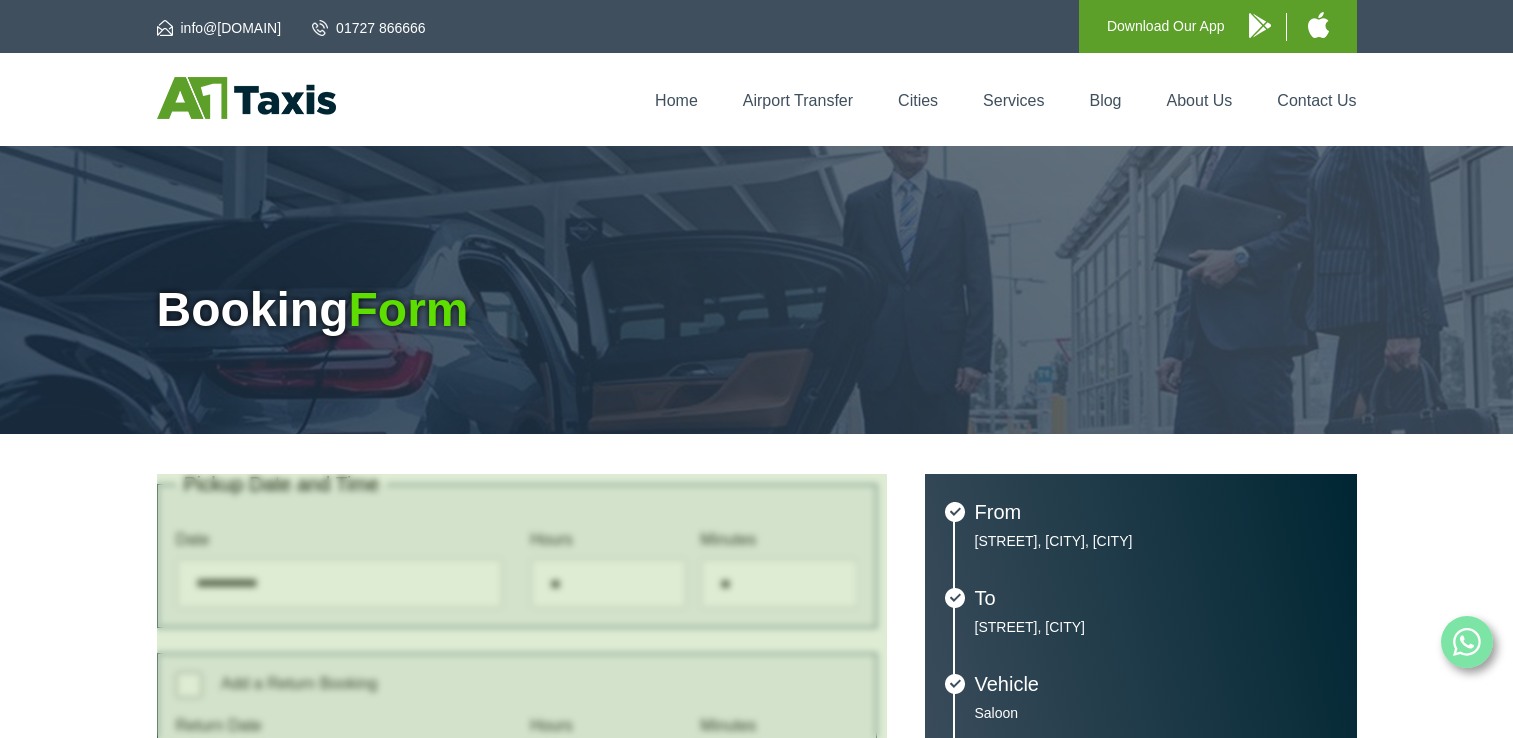 scroll, scrollTop: 0, scrollLeft: 0, axis: both 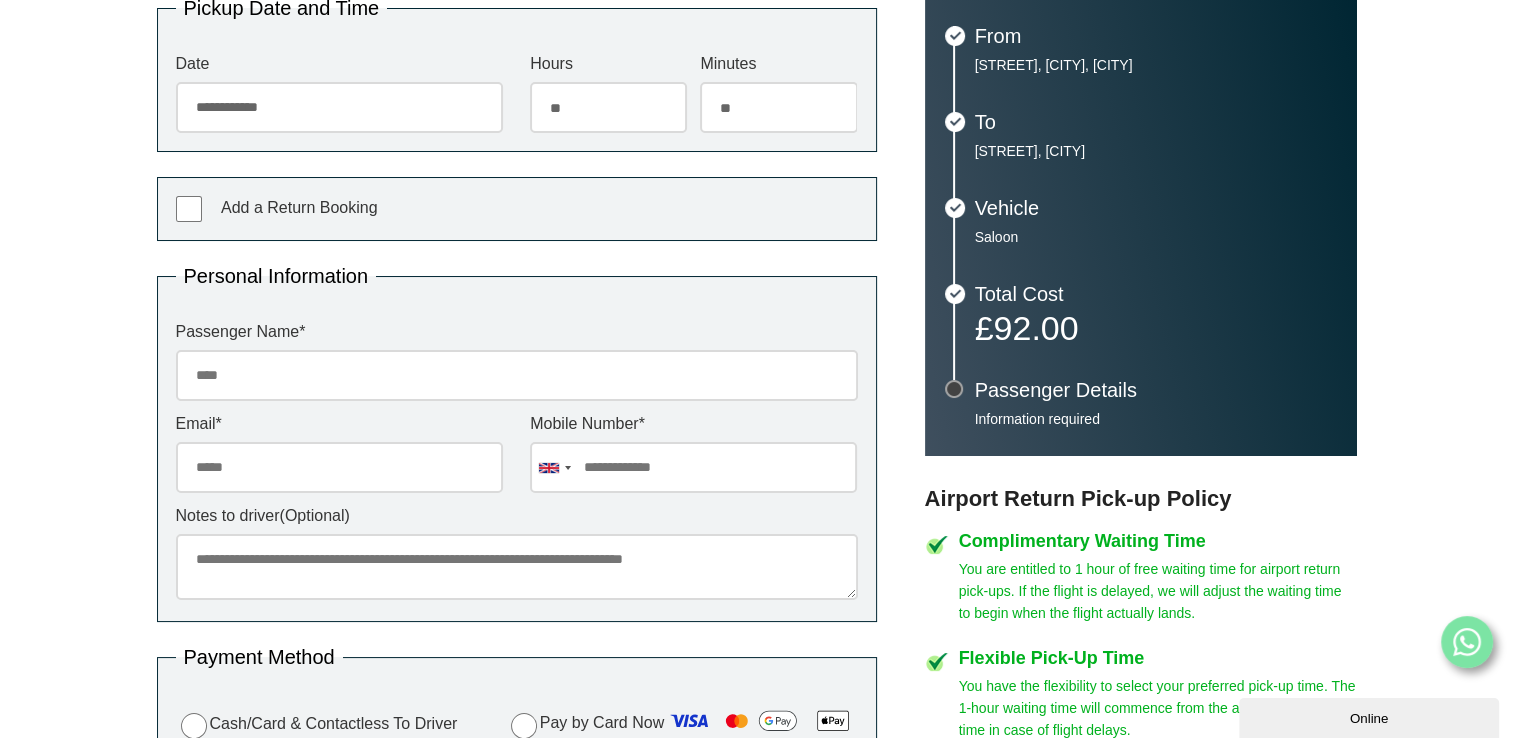 click on "Passenger Name  *" at bounding box center [517, 375] 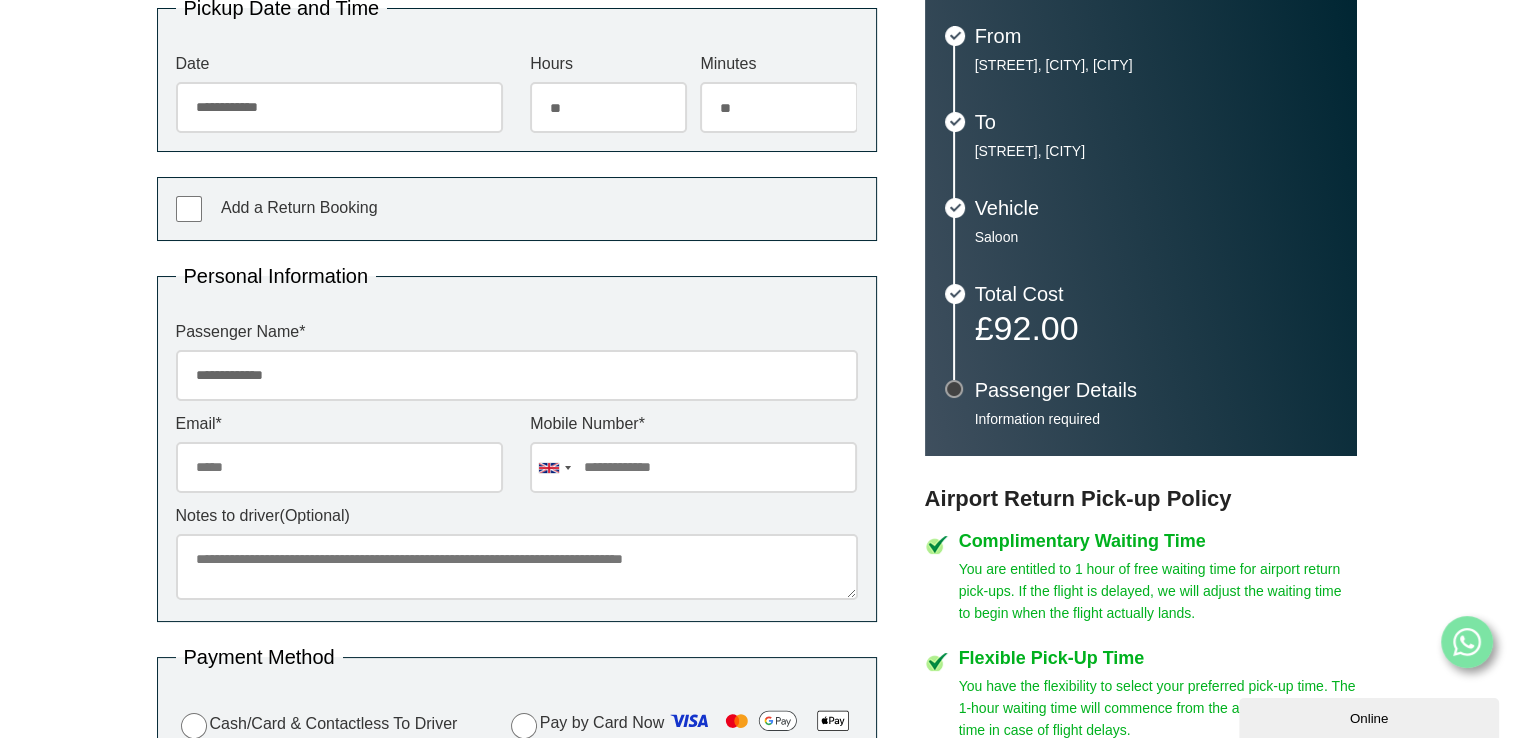 type on "**********" 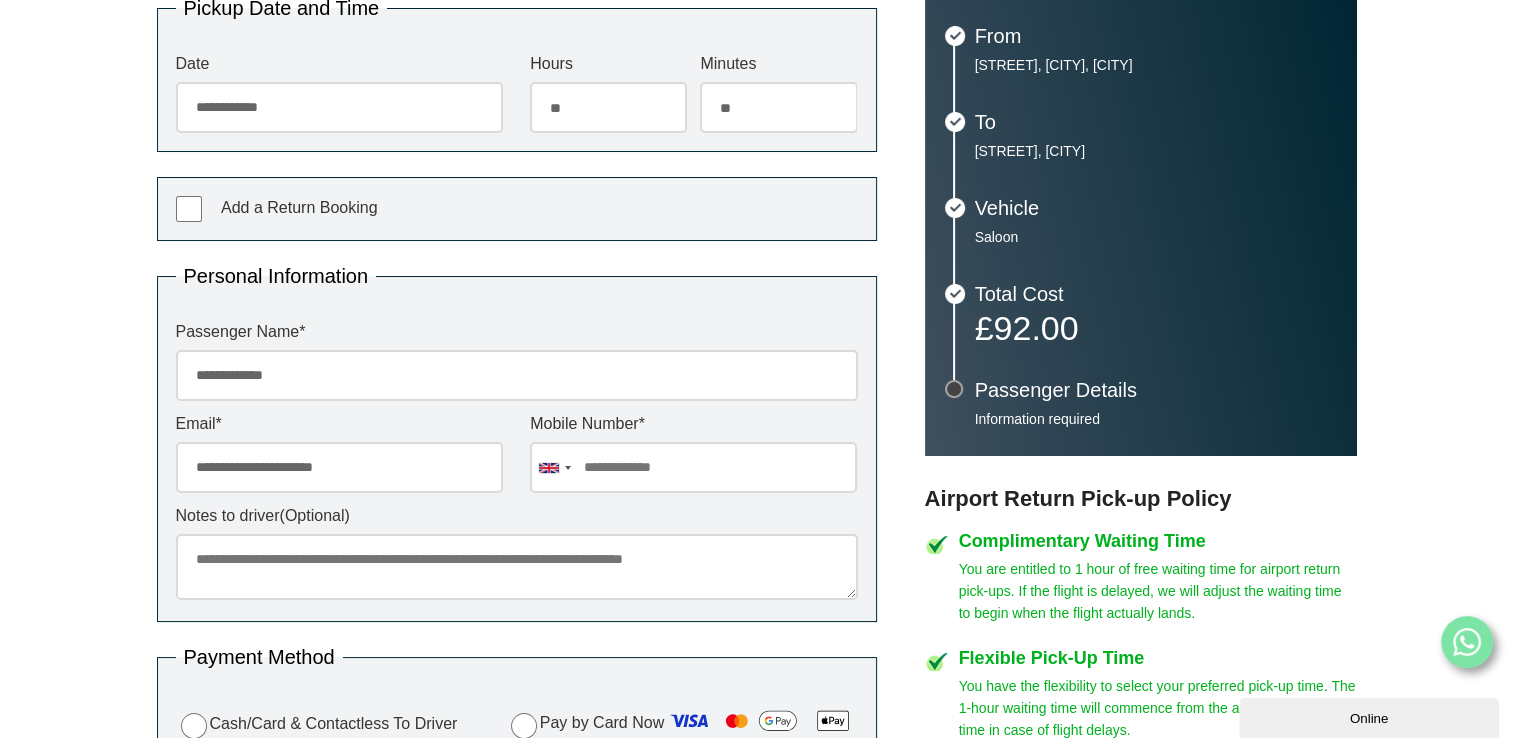 type on "**********" 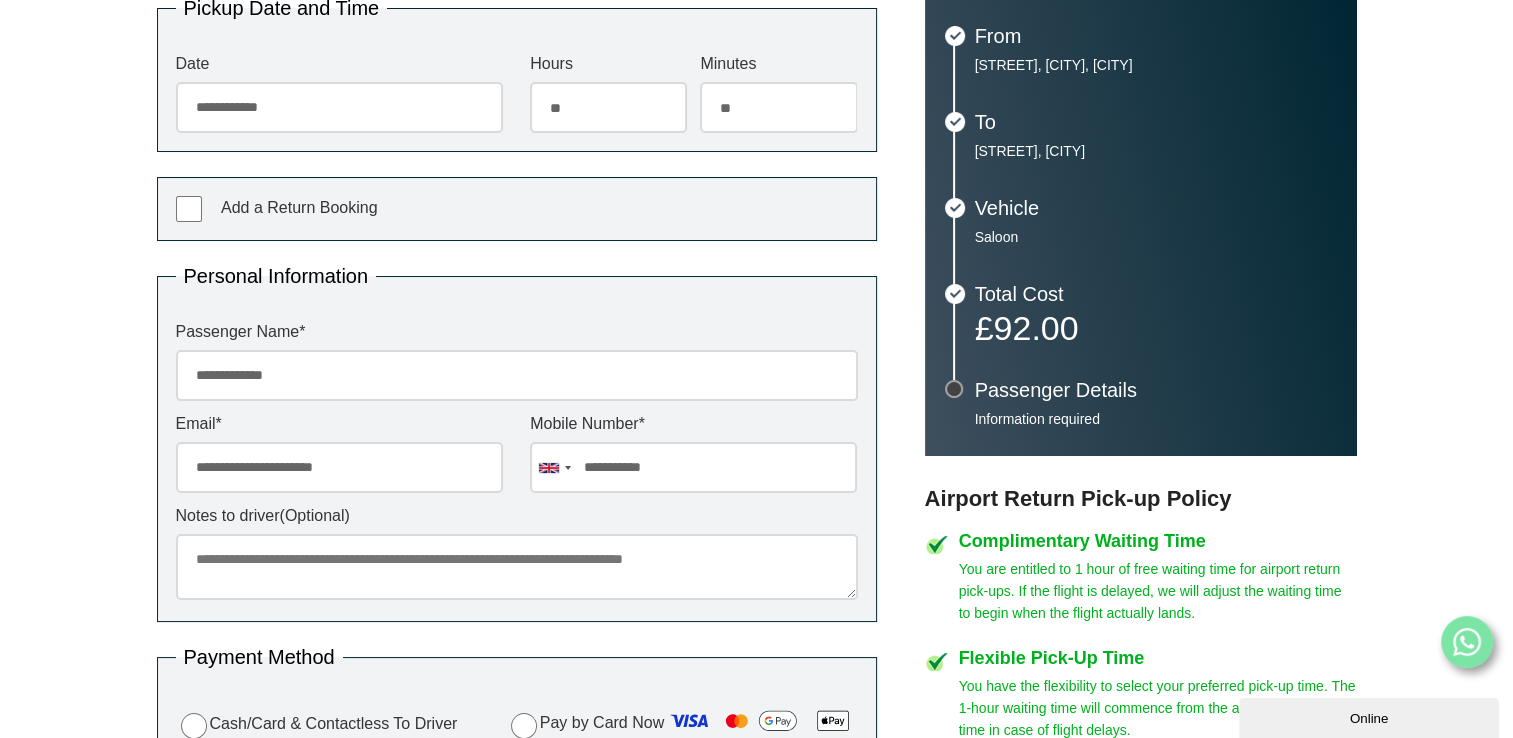 type on "**********" 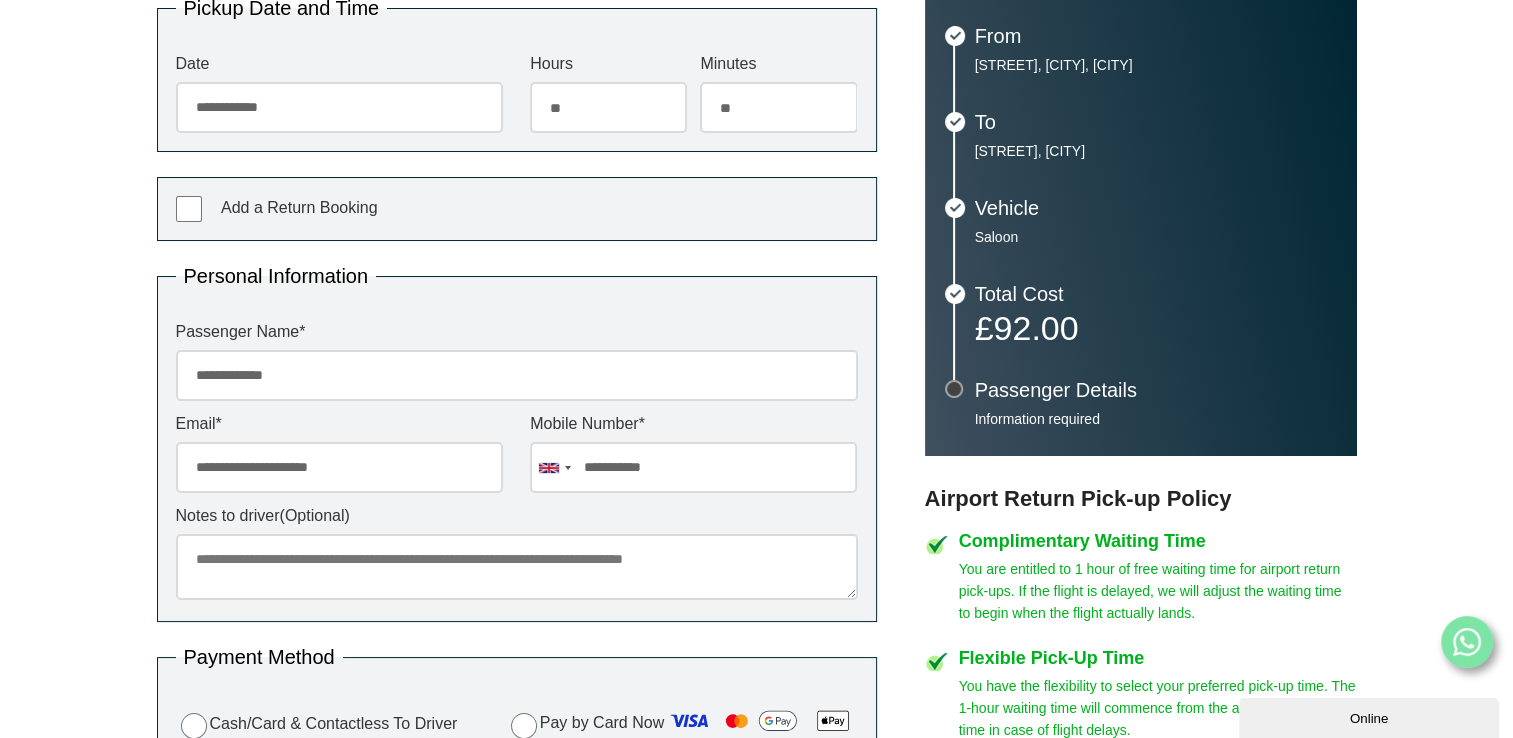 click on "**********" at bounding box center (693, 467) 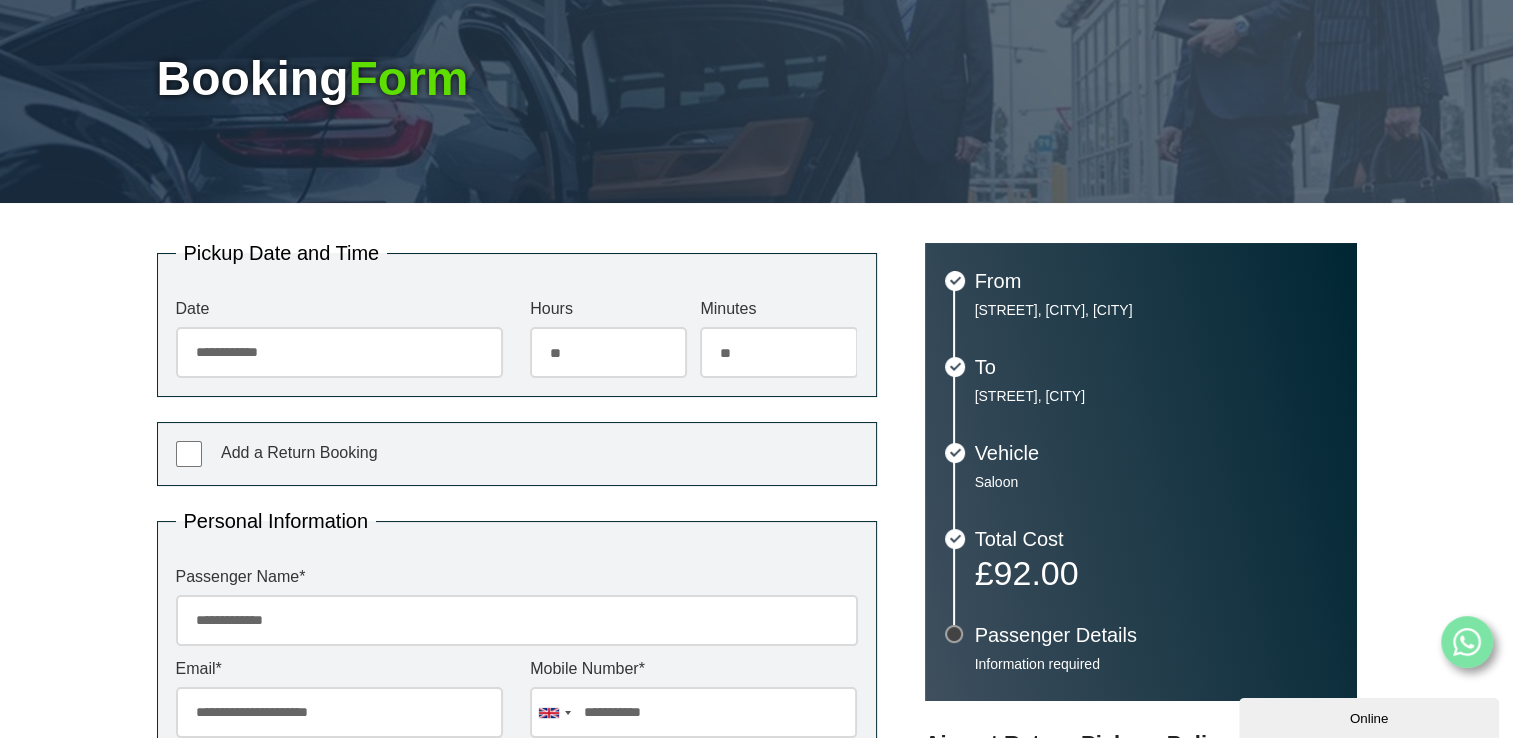 scroll, scrollTop: 228, scrollLeft: 0, axis: vertical 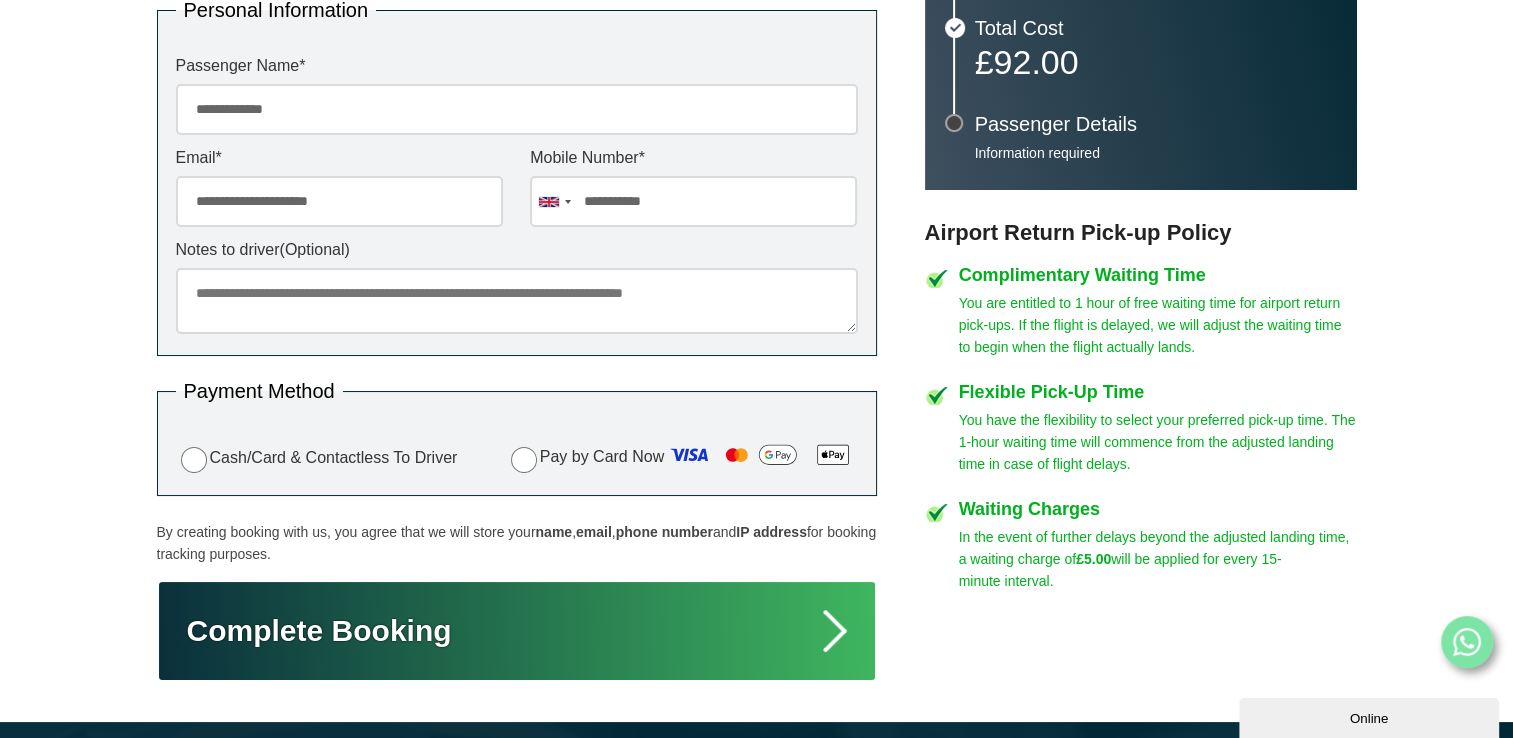 click on "Complete Booking" at bounding box center (517, 631) 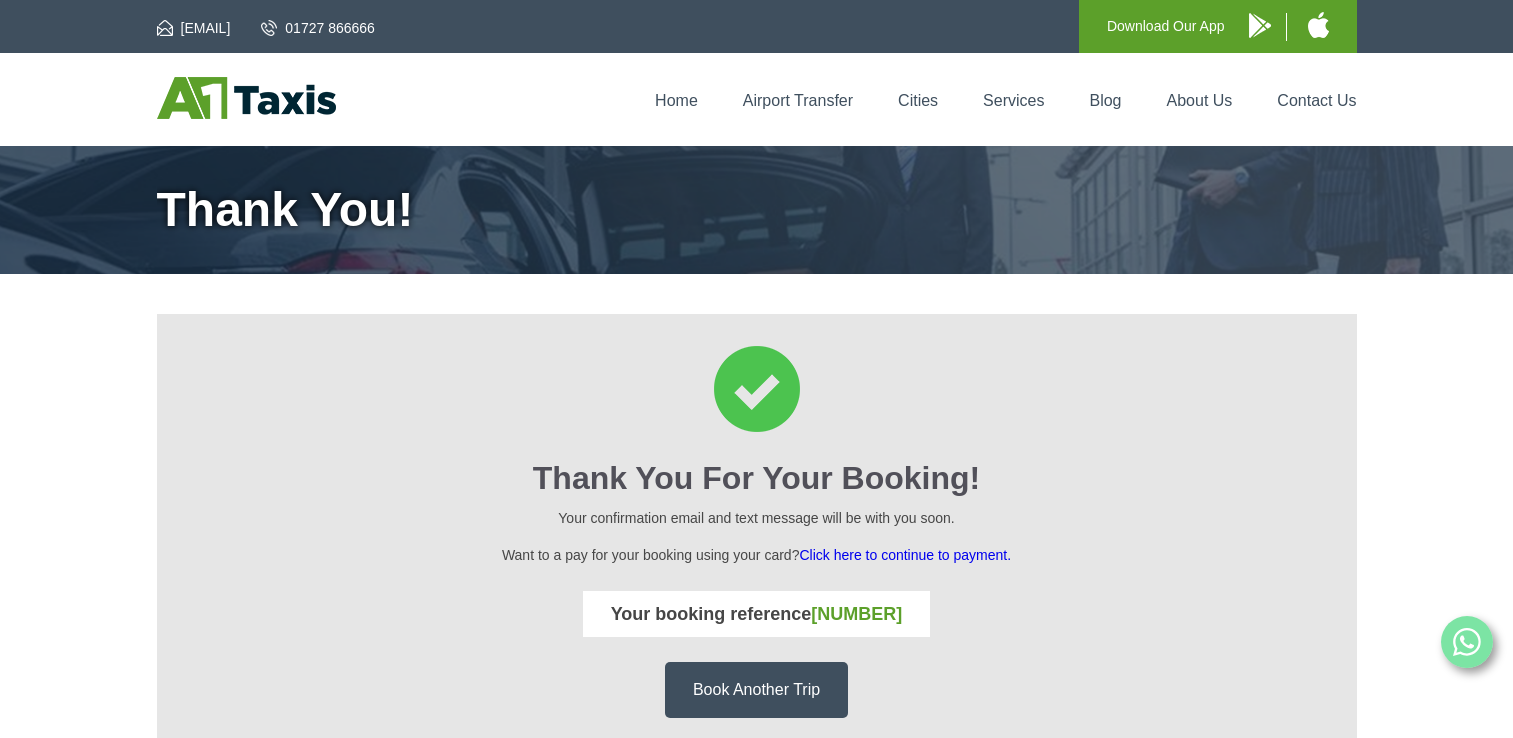 scroll, scrollTop: 0, scrollLeft: 0, axis: both 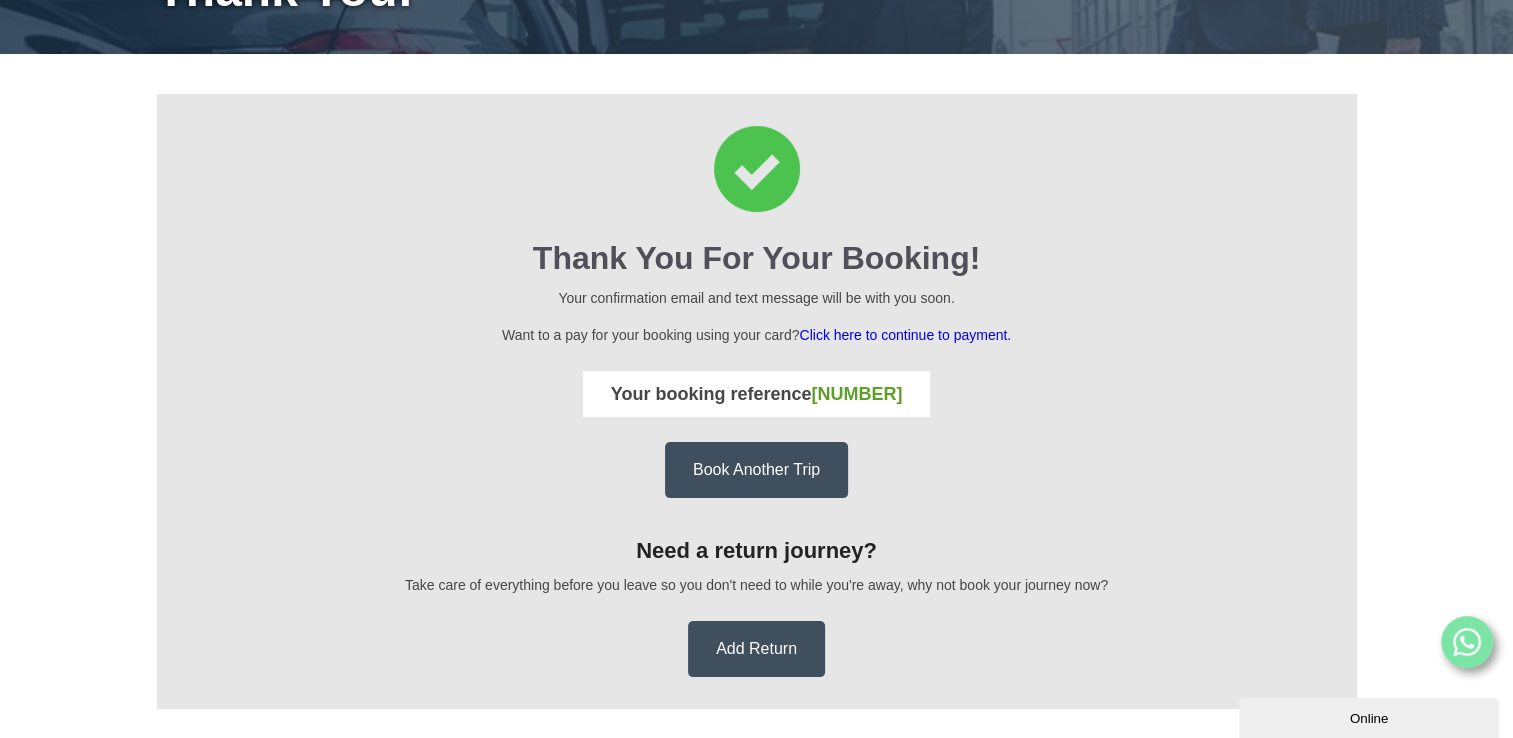 click on "Click here to continue to payment." at bounding box center [905, 335] 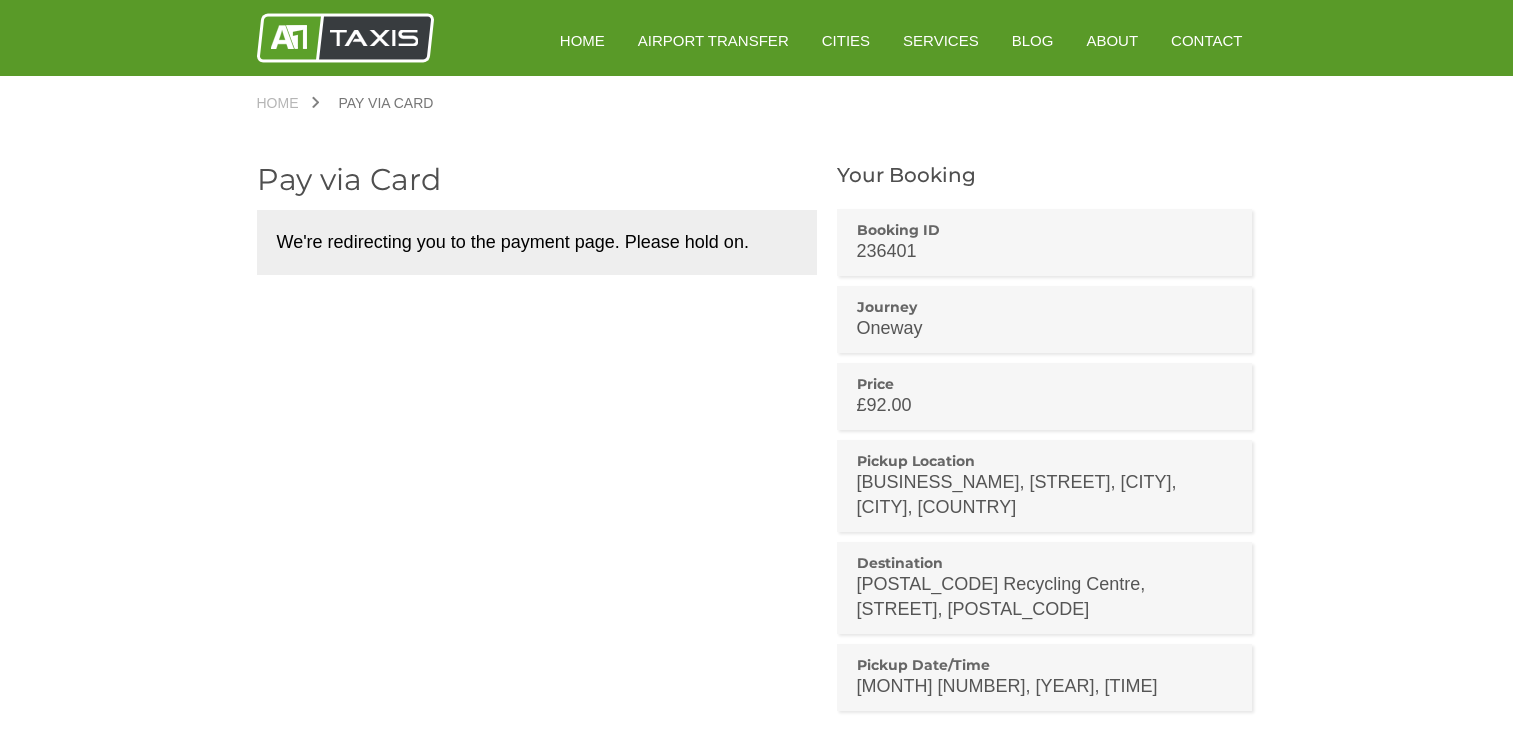 scroll, scrollTop: 0, scrollLeft: 0, axis: both 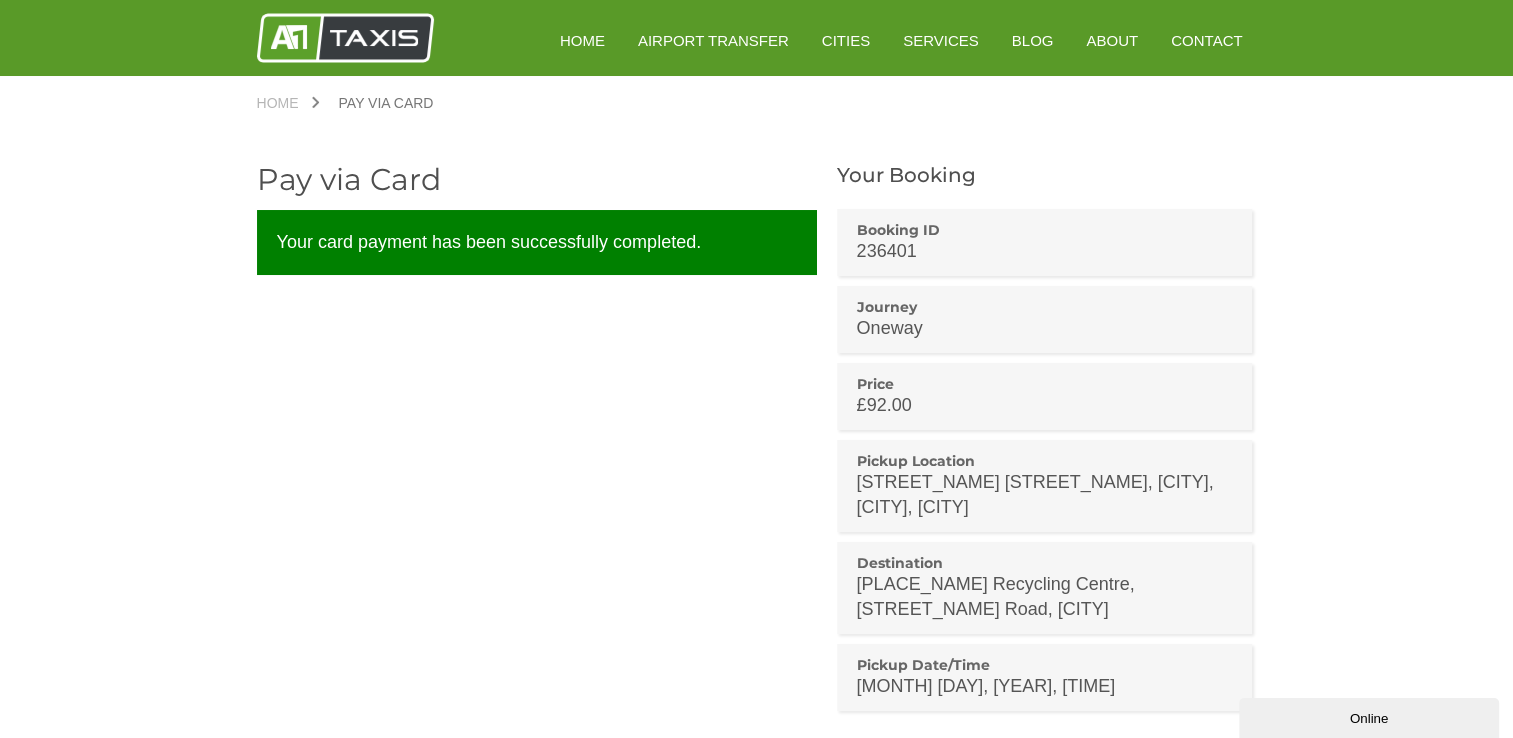 click on "Pay via Card
Your card payment has been successfully completed.
Your Booking
Booking ID
[NUMBER]
Journey
Oneway
Price
£ [PRICE]" at bounding box center (757, 438) 